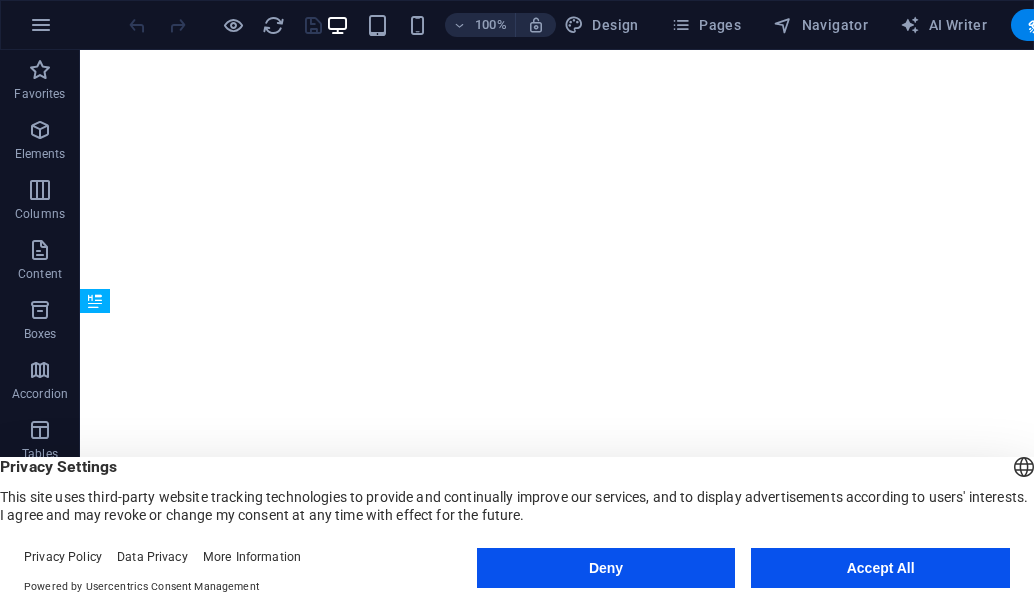 scroll, scrollTop: 0, scrollLeft: 0, axis: both 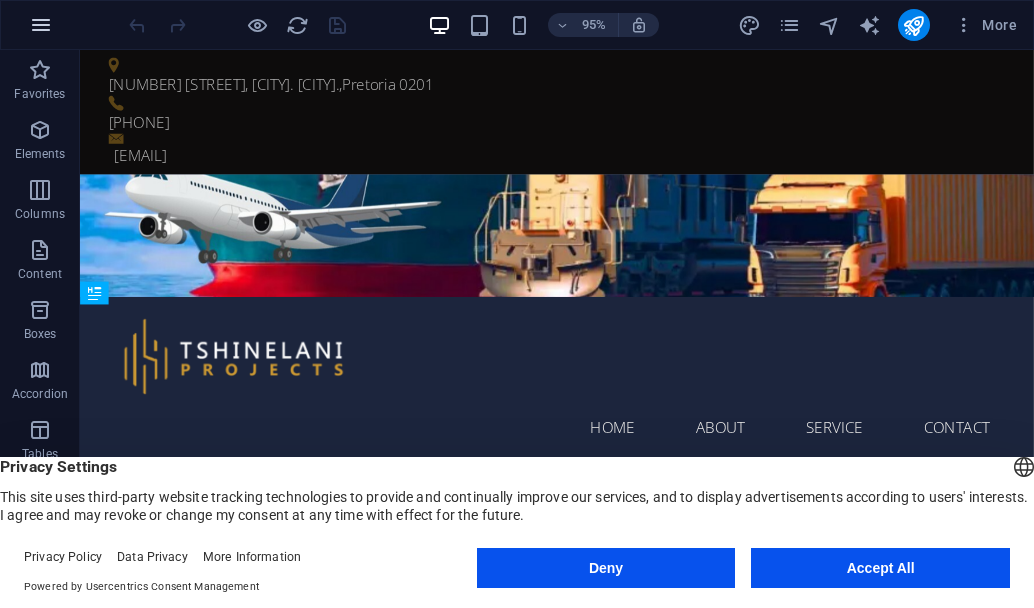 click at bounding box center (41, 25) 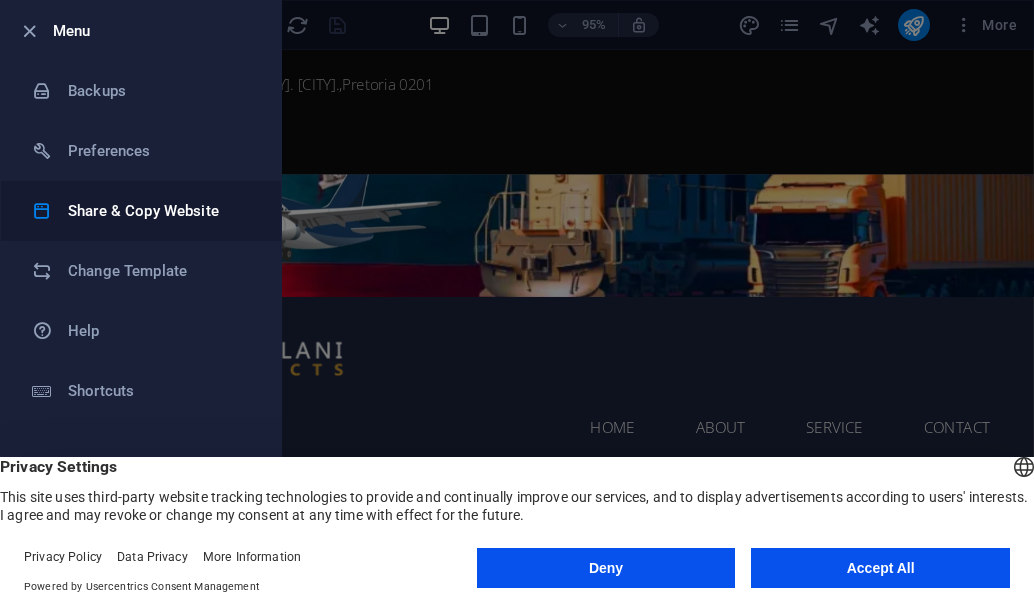 click on "Share & Copy Website" at bounding box center [160, 211] 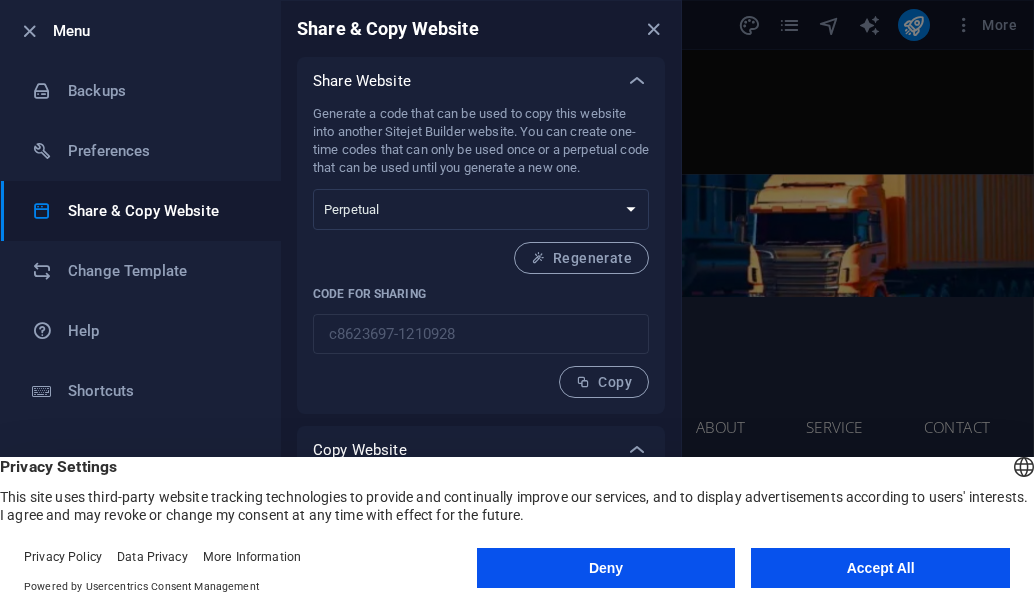 click on "Accept All" at bounding box center (880, 568) 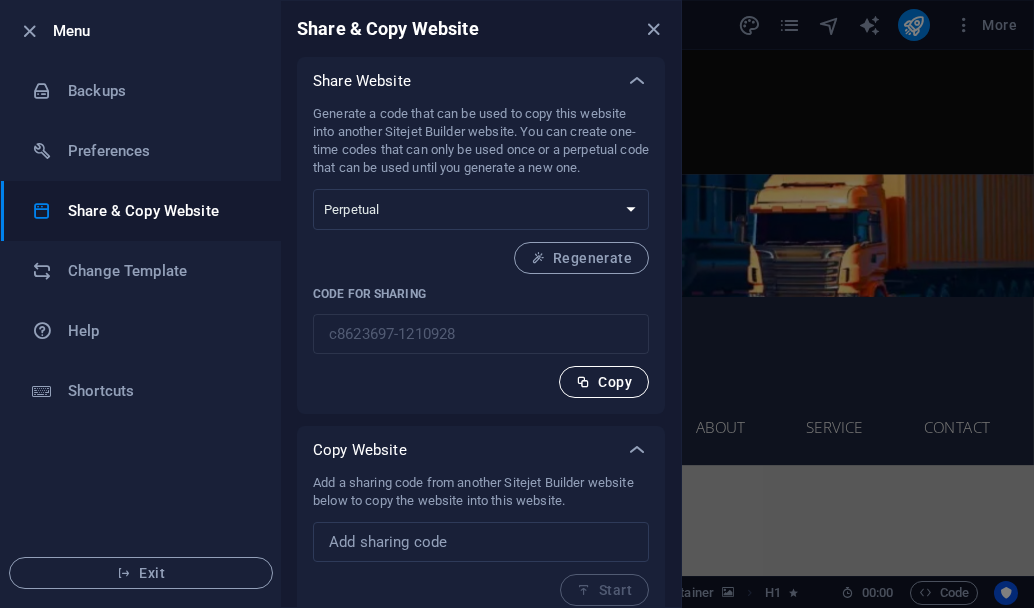click on "Copy" at bounding box center [604, 382] 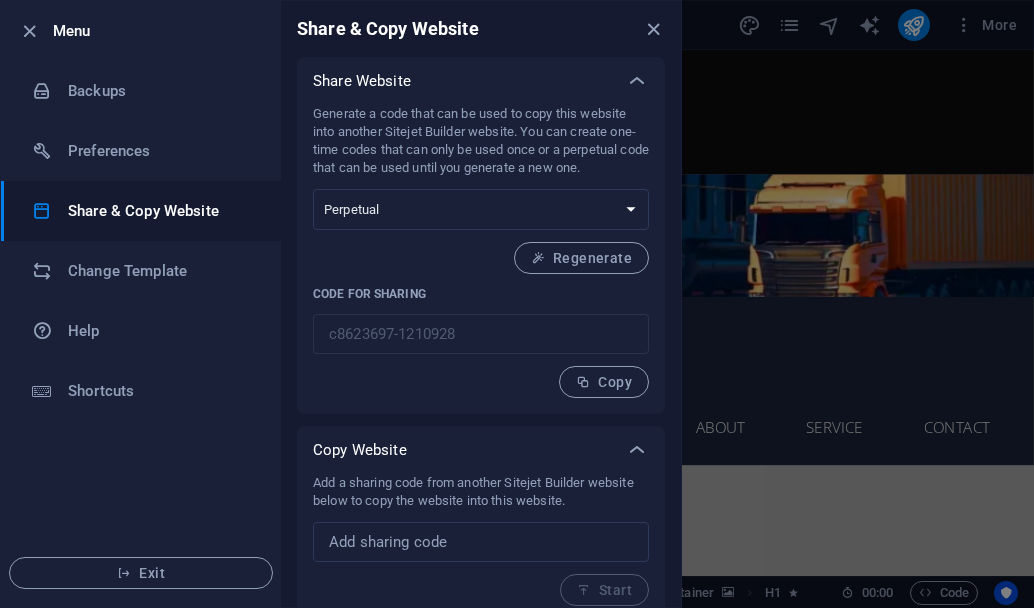 click at bounding box center (517, 304) 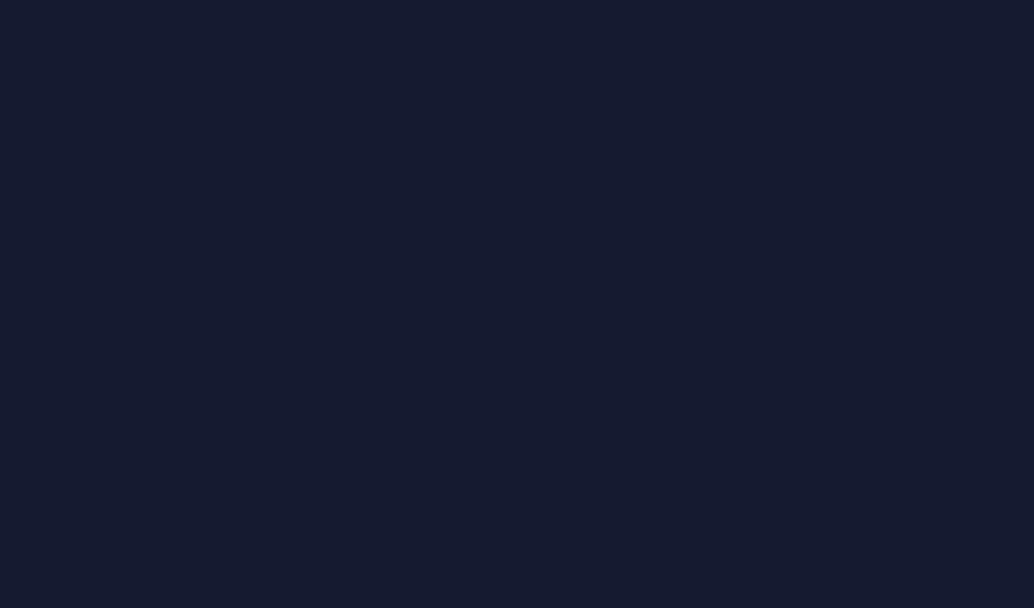 scroll, scrollTop: 0, scrollLeft: 0, axis: both 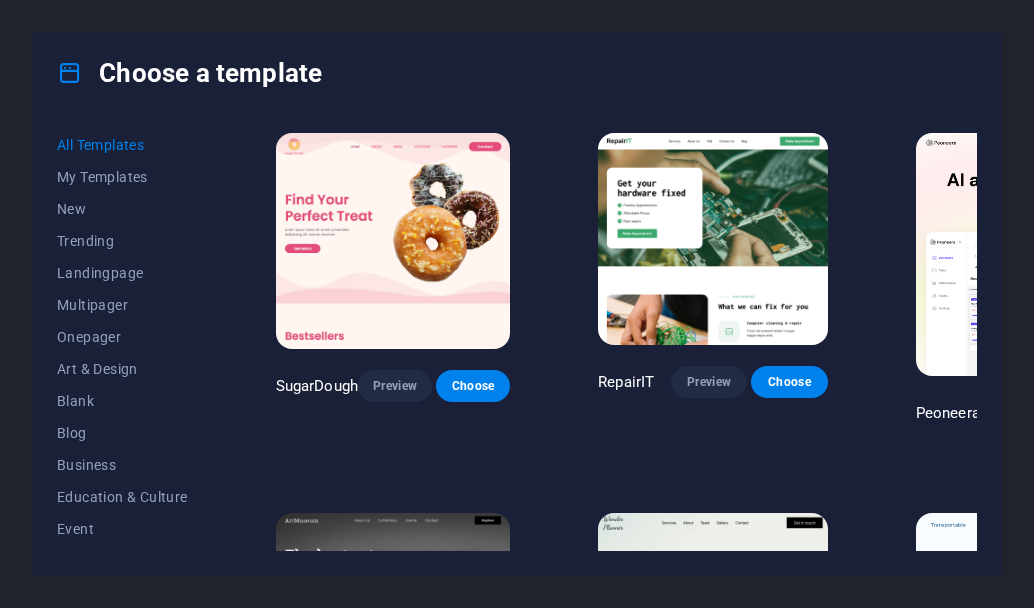 click at bounding box center [713, 239] 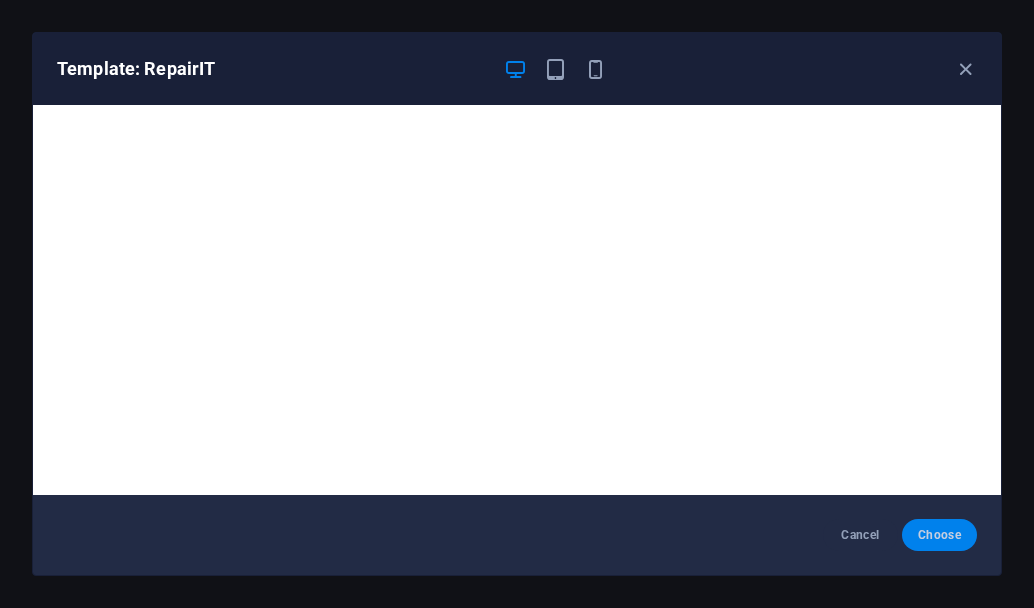 click on "Choose" at bounding box center (939, 535) 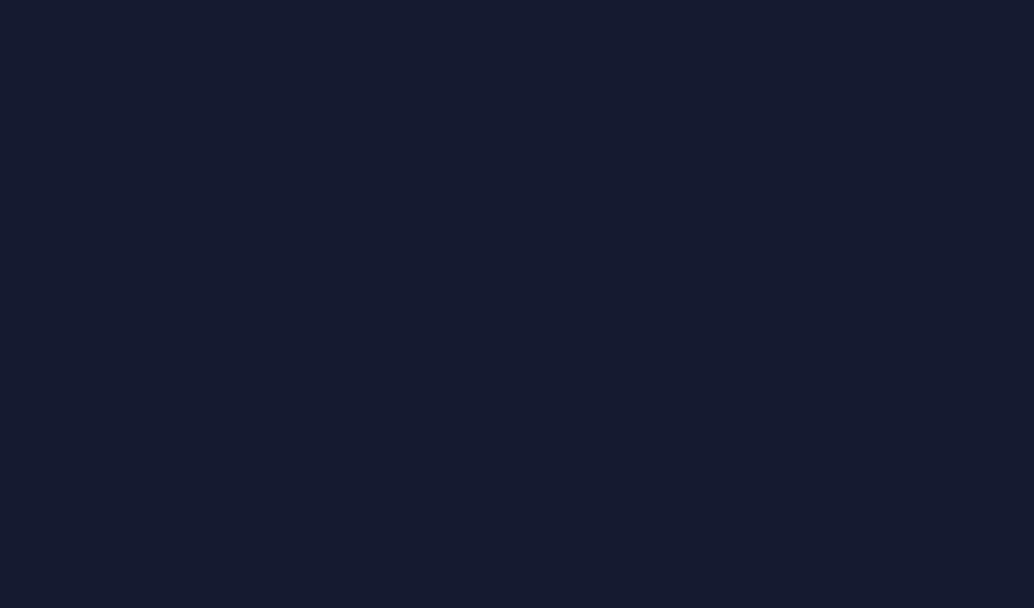 scroll, scrollTop: 0, scrollLeft: 0, axis: both 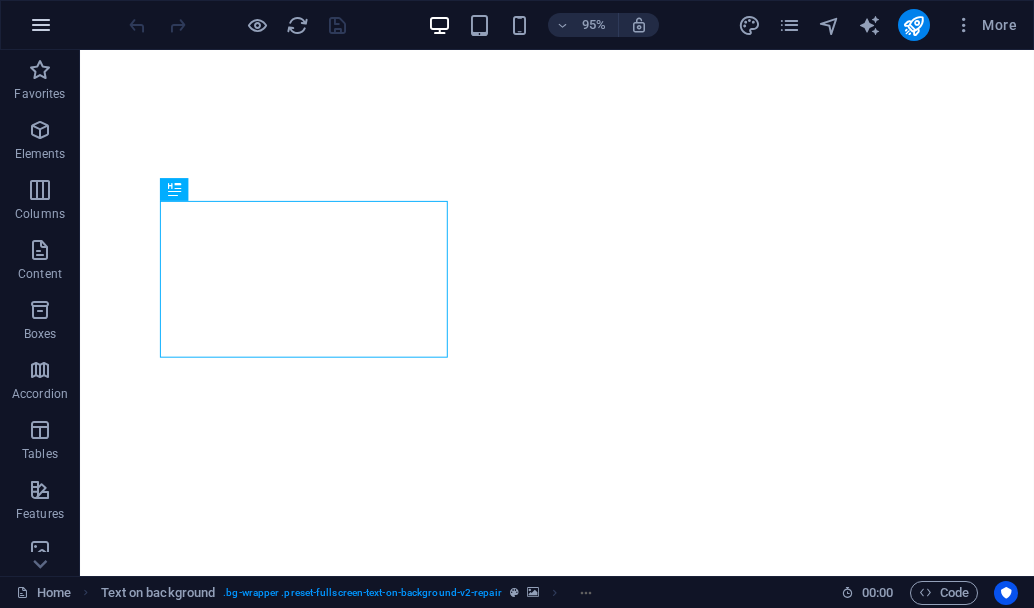 click at bounding box center [41, 25] 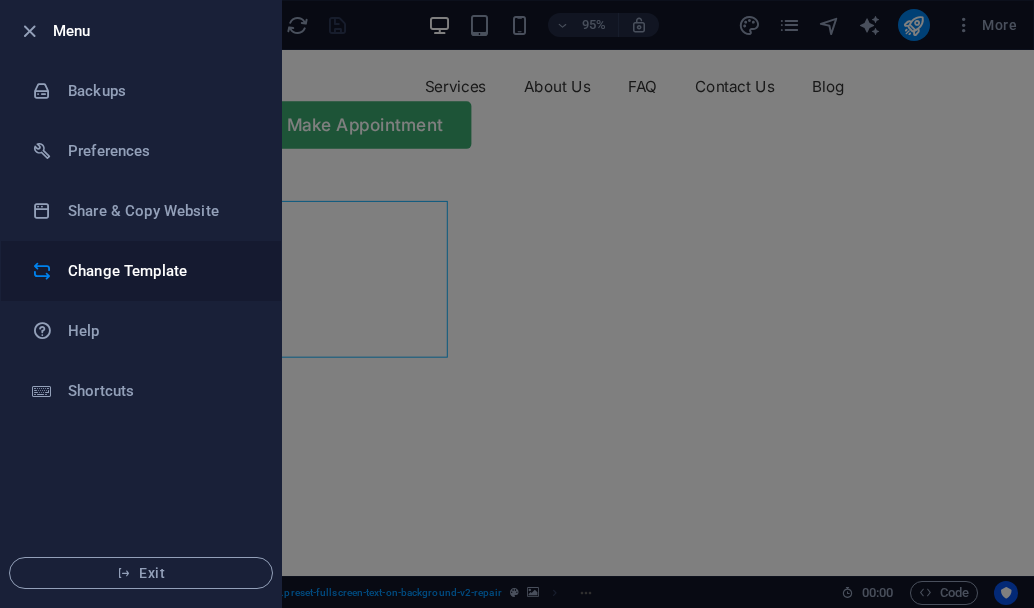 scroll, scrollTop: 0, scrollLeft: 0, axis: both 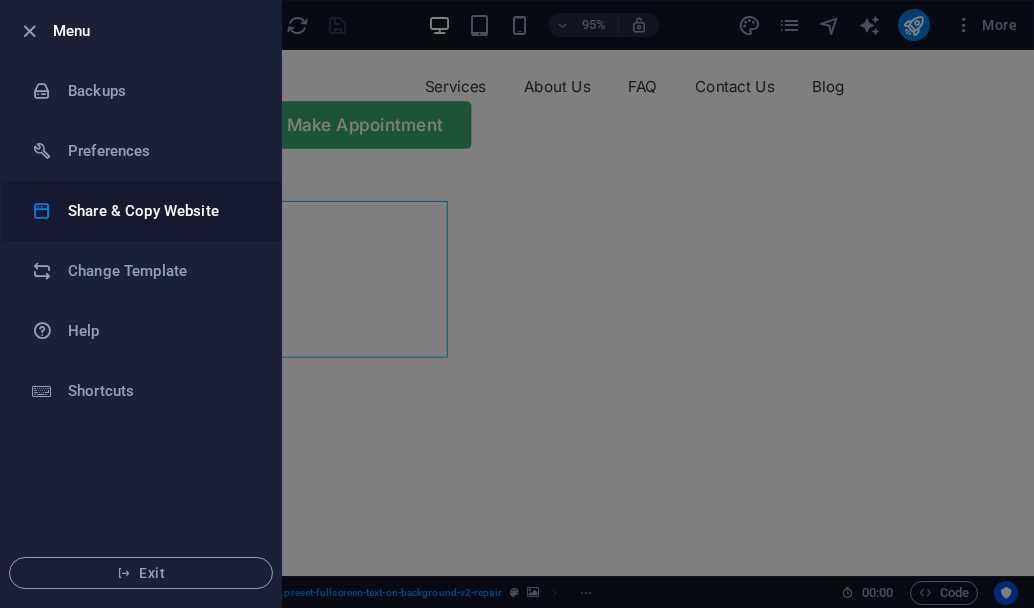 click on "Share & Copy Website" at bounding box center (160, 211) 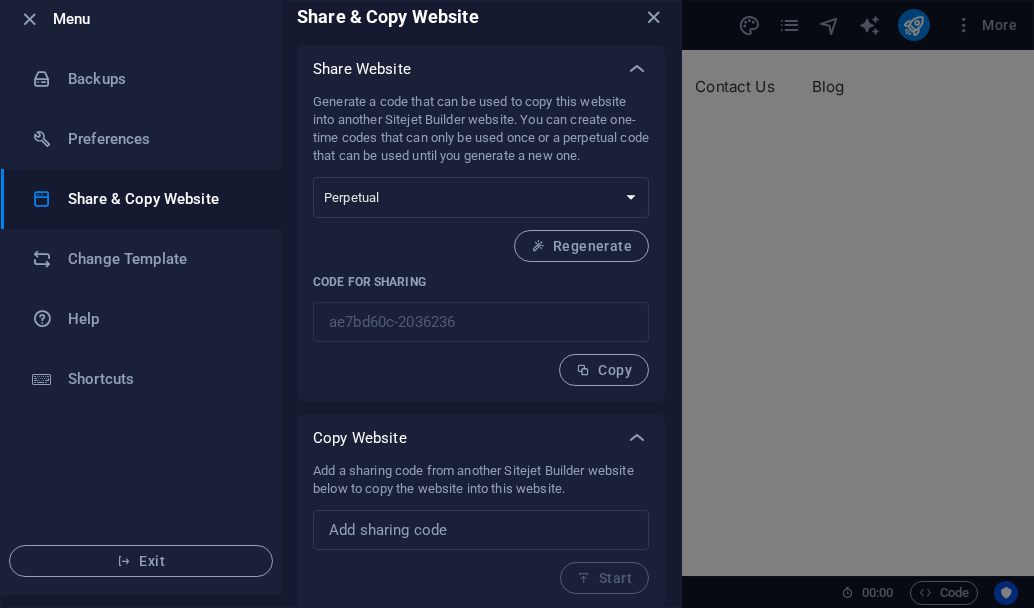 scroll, scrollTop: 15, scrollLeft: 0, axis: vertical 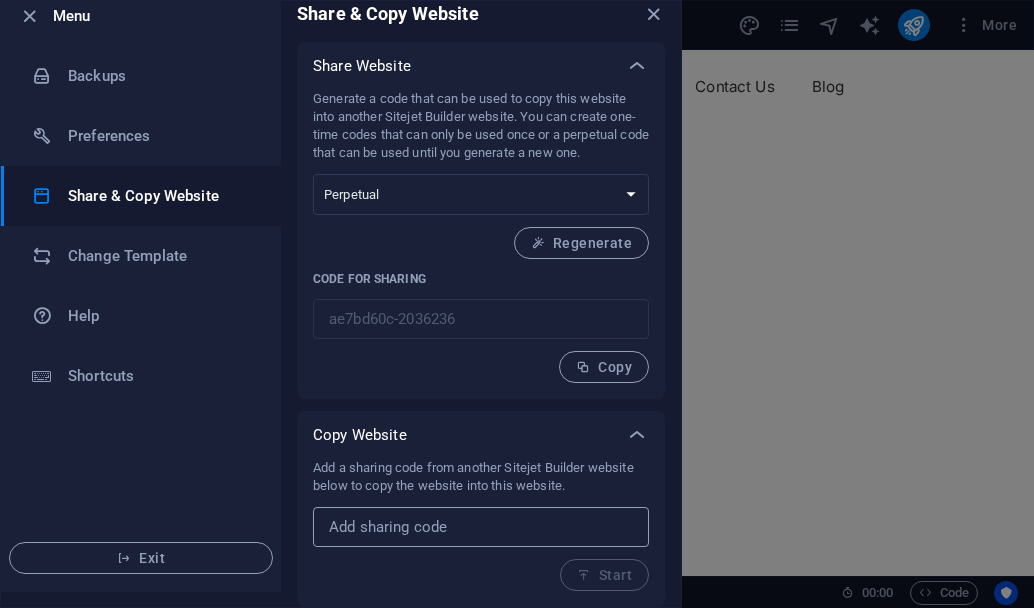 click at bounding box center [481, 527] 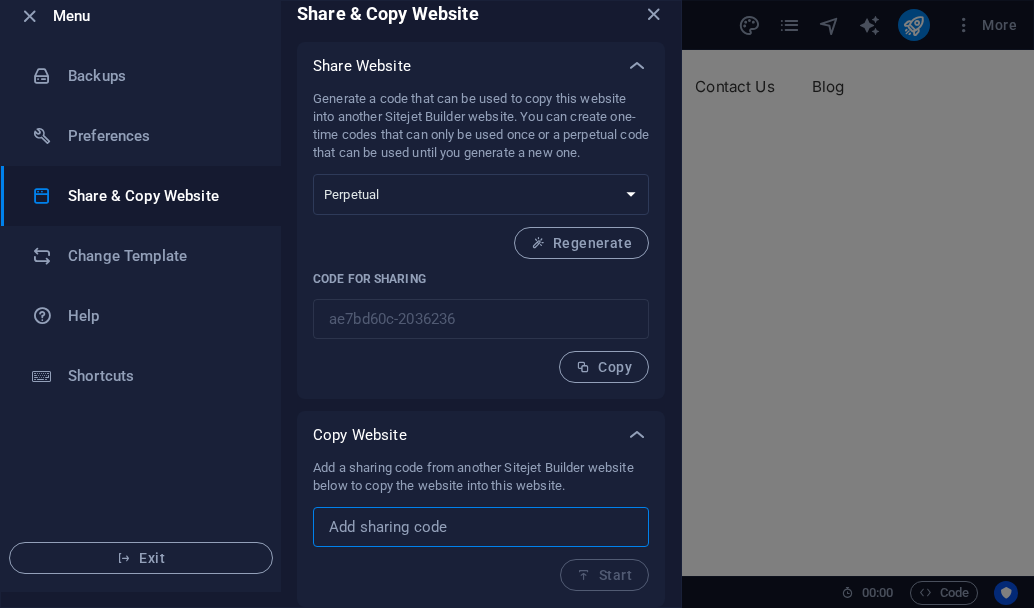 click at bounding box center [481, 527] 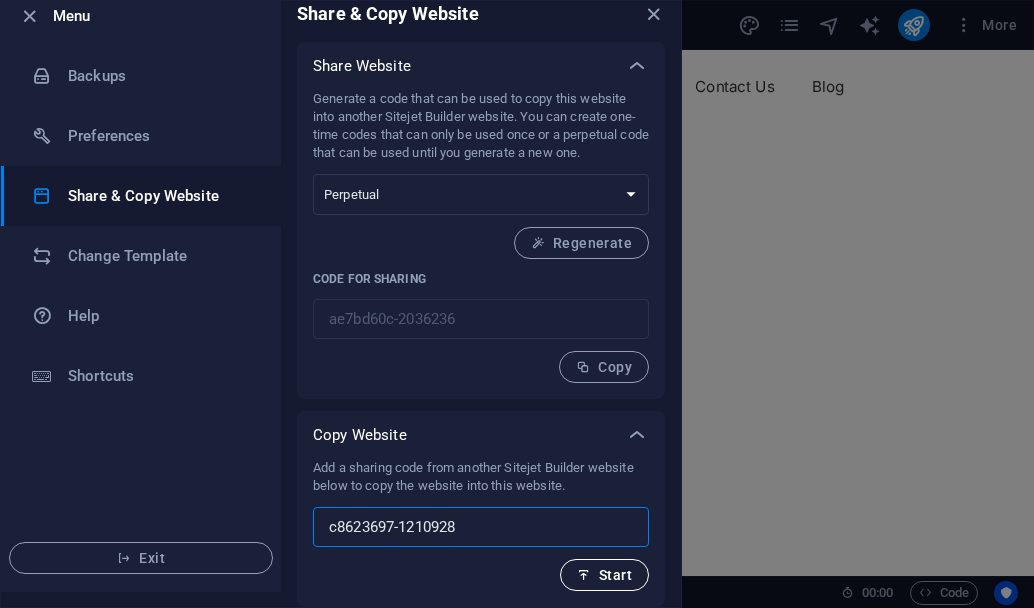 type on "c8623697-1210928" 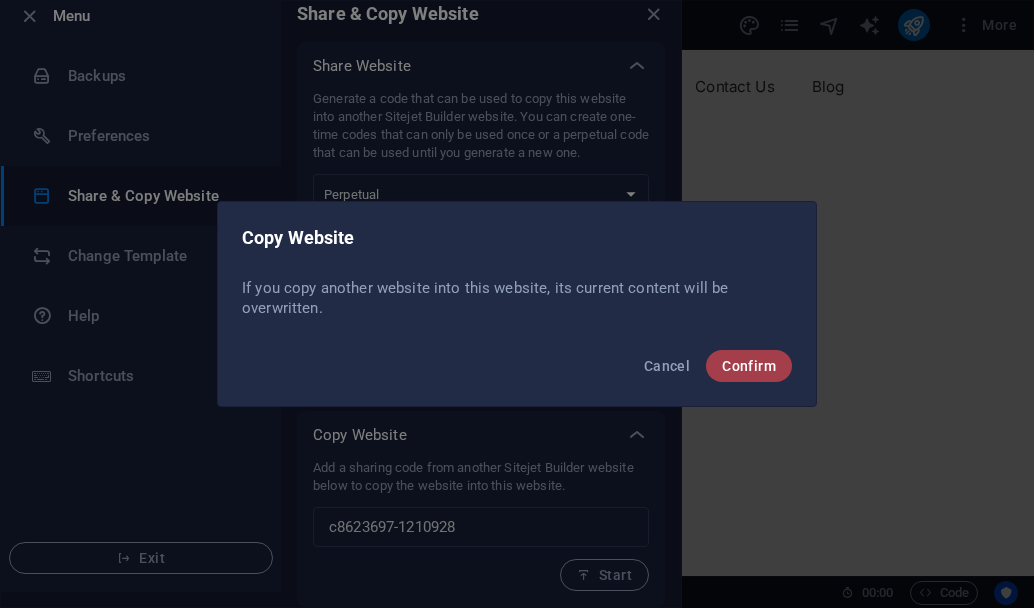 click on "Confirm" at bounding box center (749, 366) 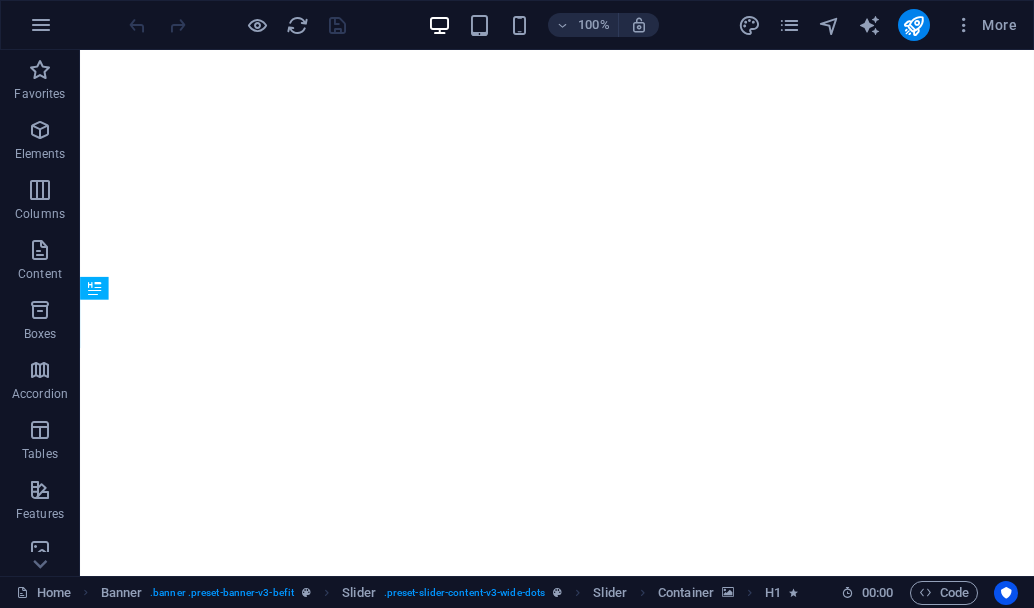 scroll, scrollTop: 0, scrollLeft: 0, axis: both 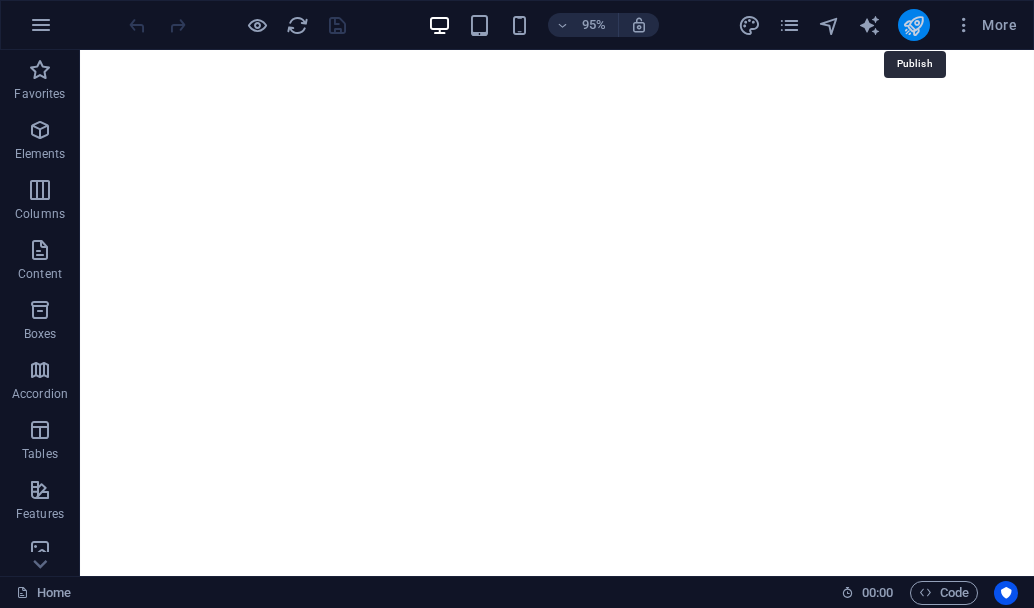click at bounding box center [913, 25] 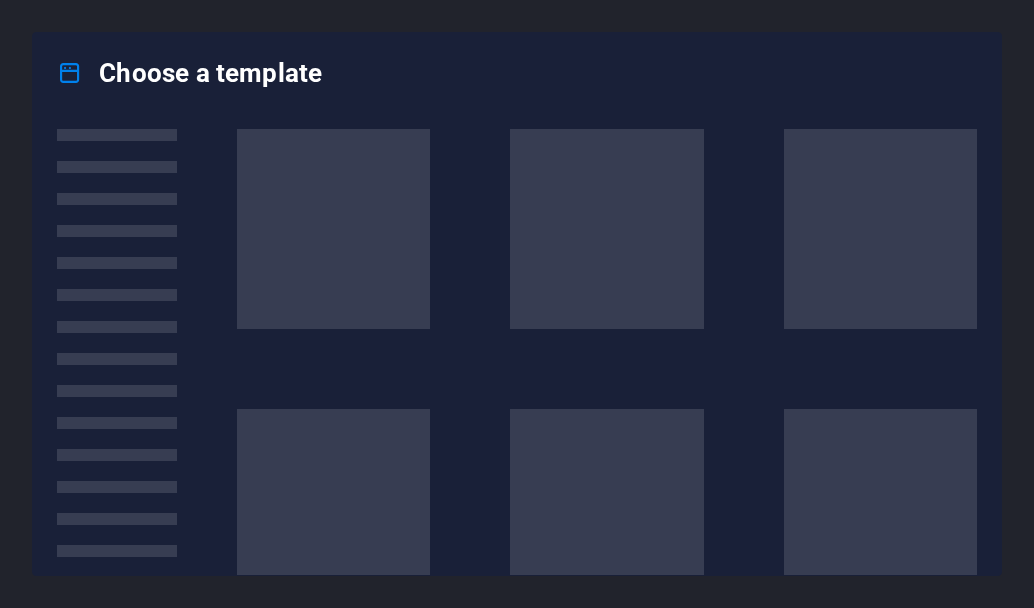 scroll, scrollTop: 0, scrollLeft: 0, axis: both 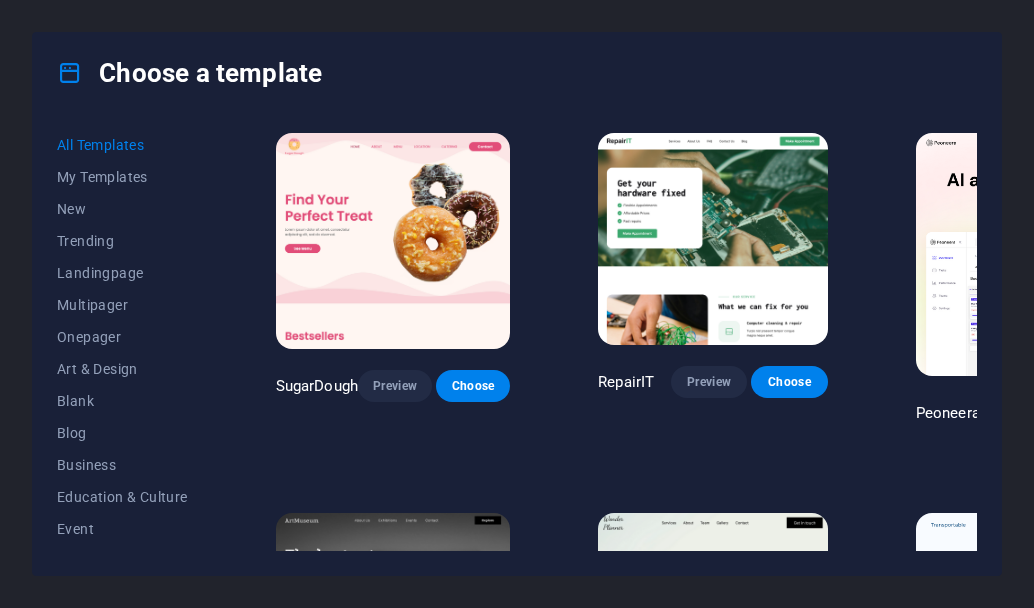 drag, startPoint x: 0, startPoint y: 0, endPoint x: 443, endPoint y: 166, distance: 473.08032 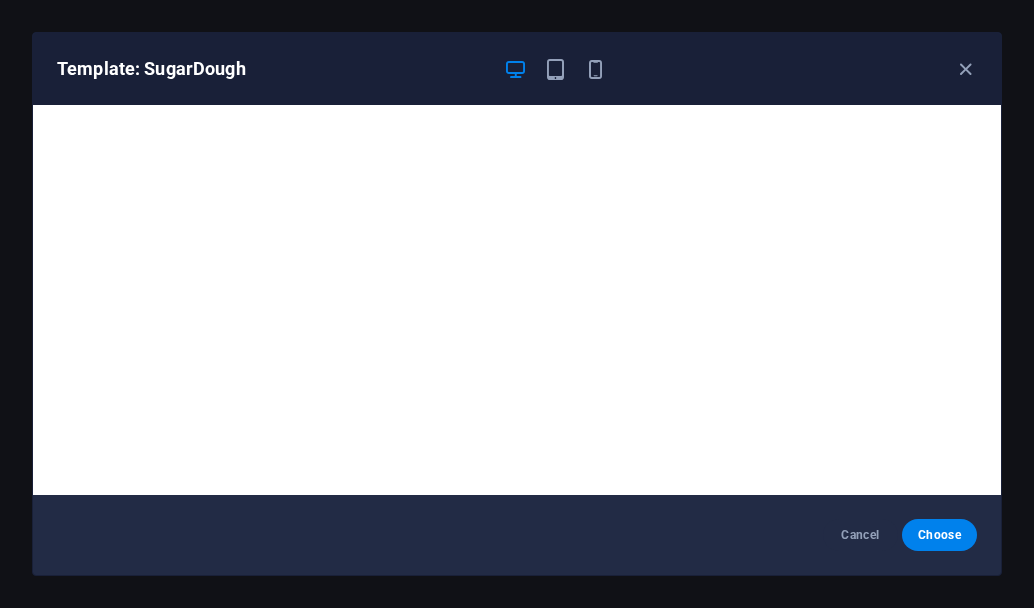 click at bounding box center [517, 300] 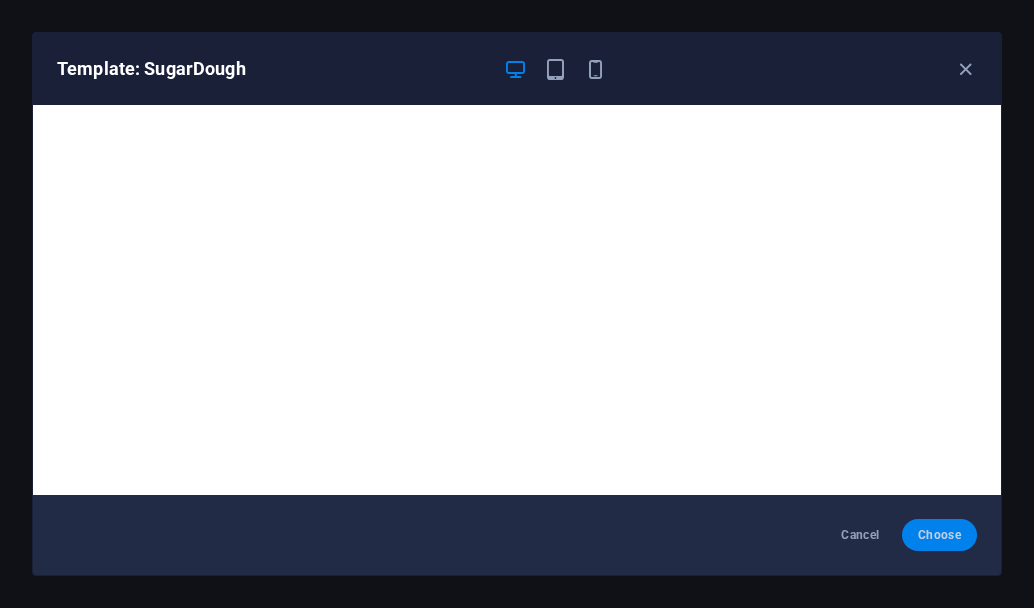 click on "Choose" at bounding box center (939, 535) 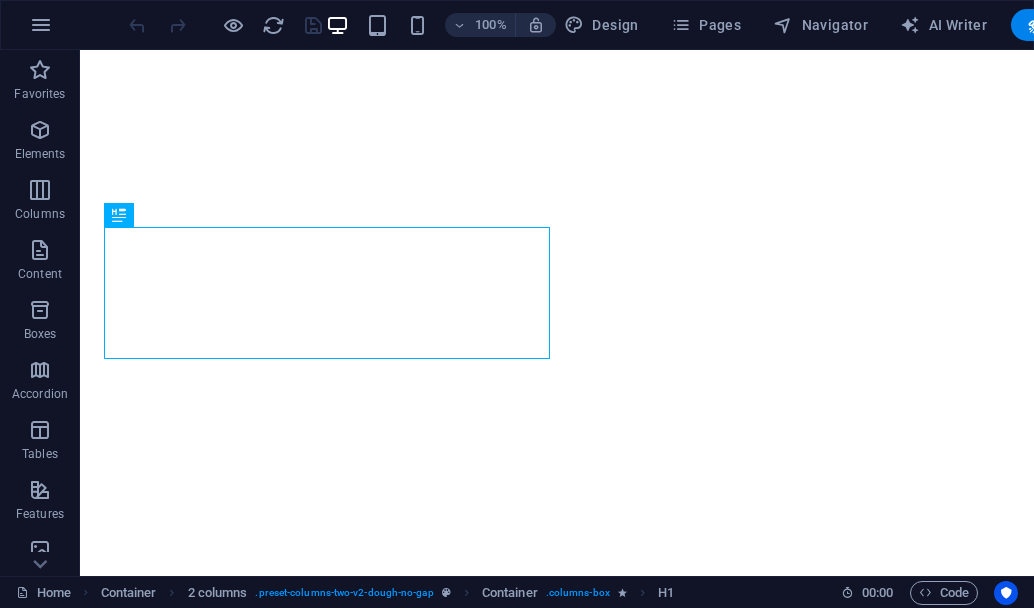 scroll, scrollTop: 0, scrollLeft: 0, axis: both 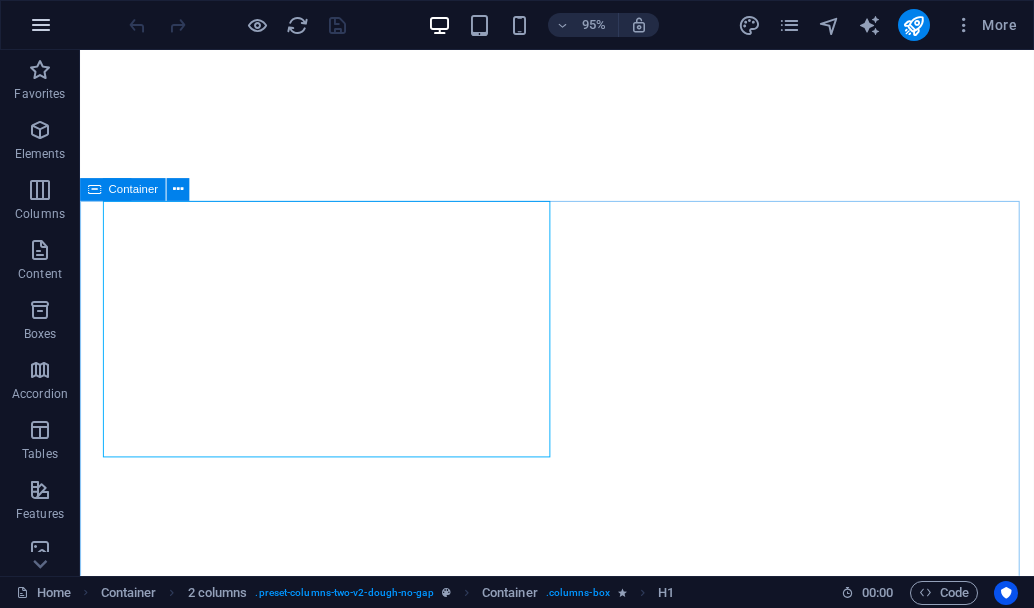 click at bounding box center (41, 25) 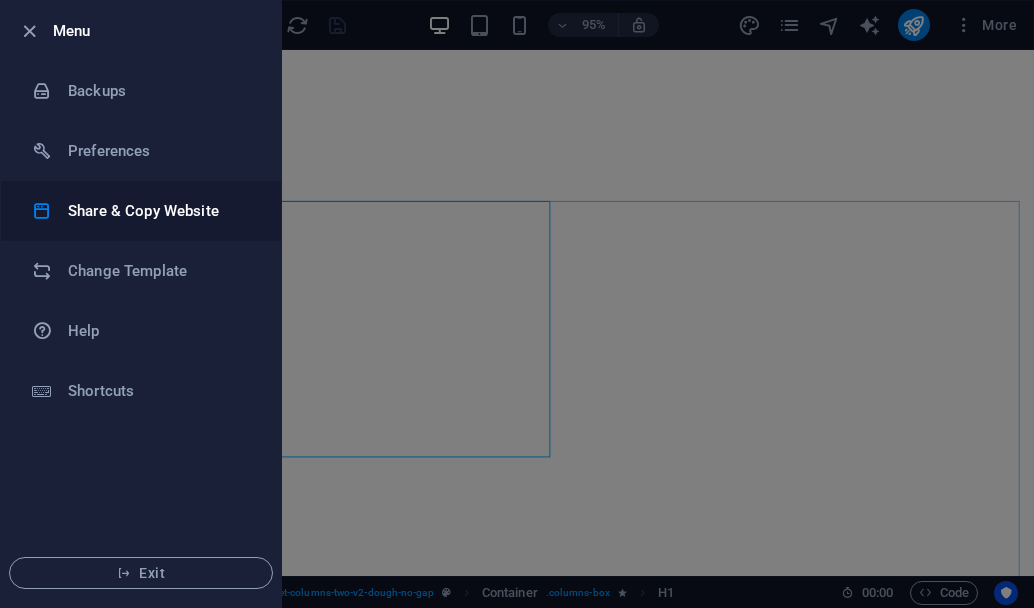 click on "Share & Copy Website" at bounding box center [160, 211] 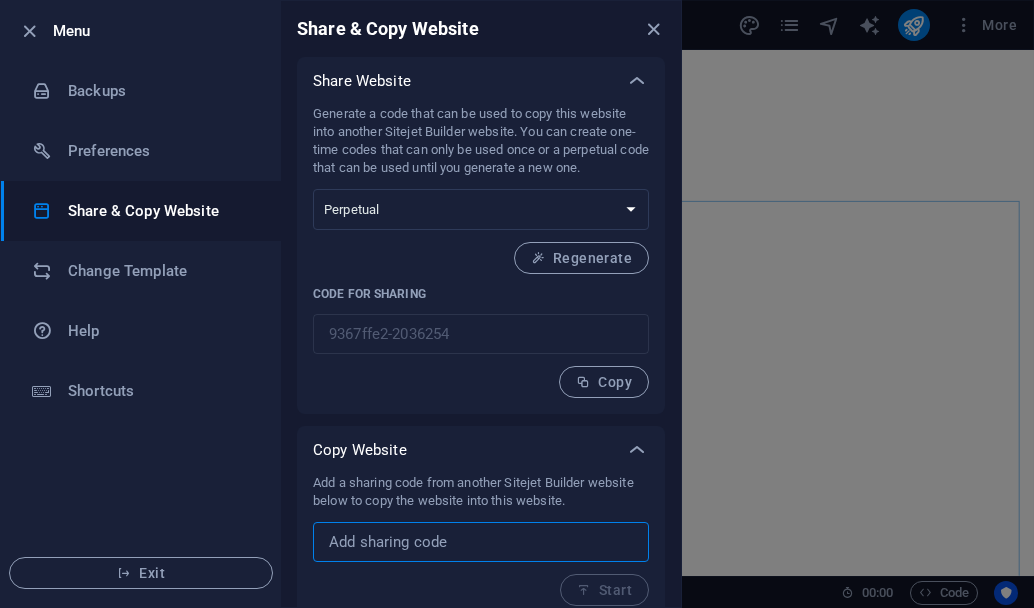 paste on "5fe5d958-1239098" 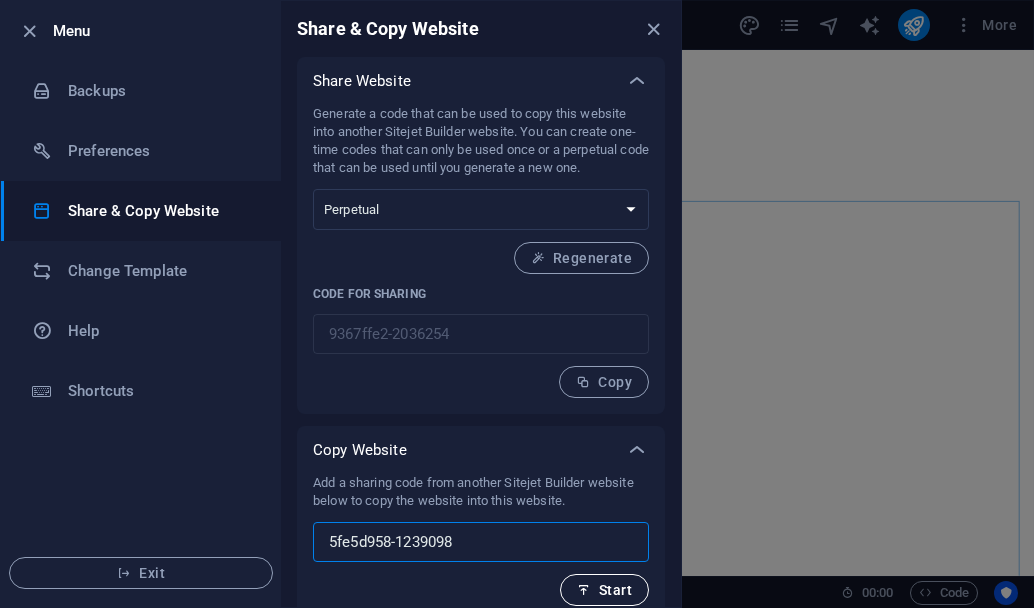 type on "5fe5d958-1239098" 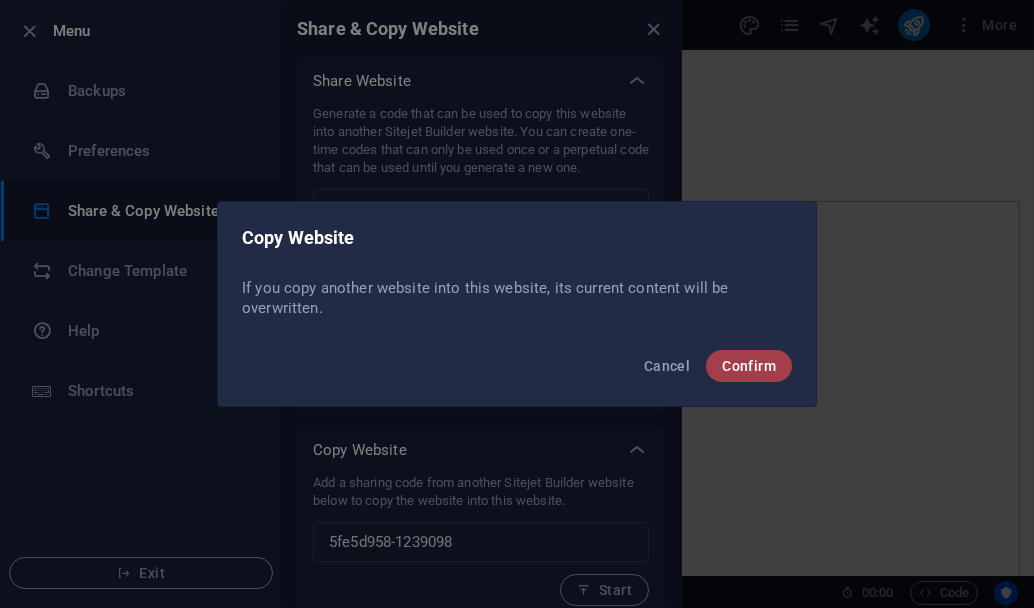 click on "Confirm" at bounding box center (749, 366) 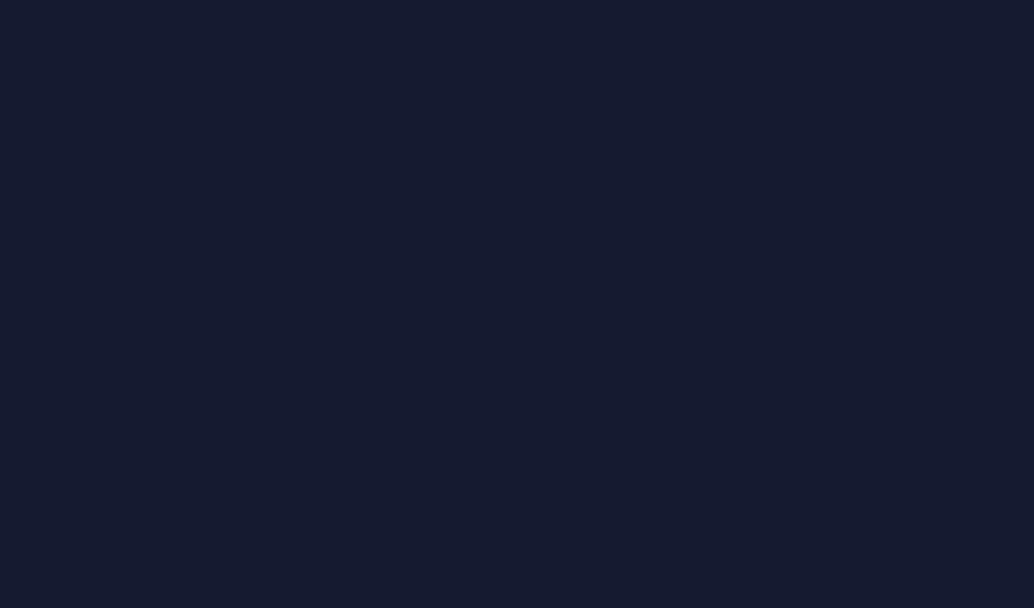 scroll, scrollTop: 0, scrollLeft: 0, axis: both 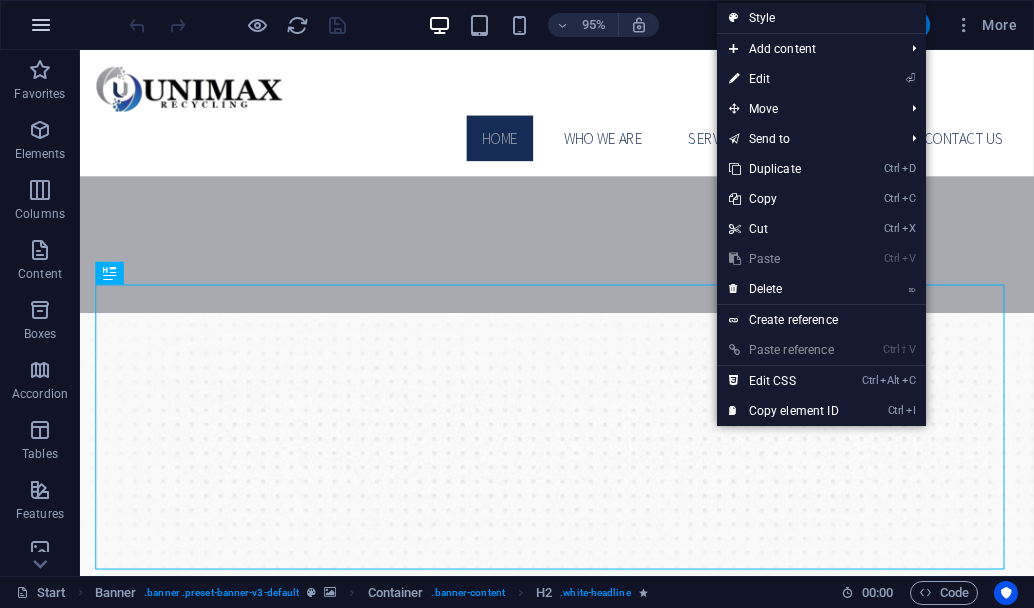 click at bounding box center [41, 25] 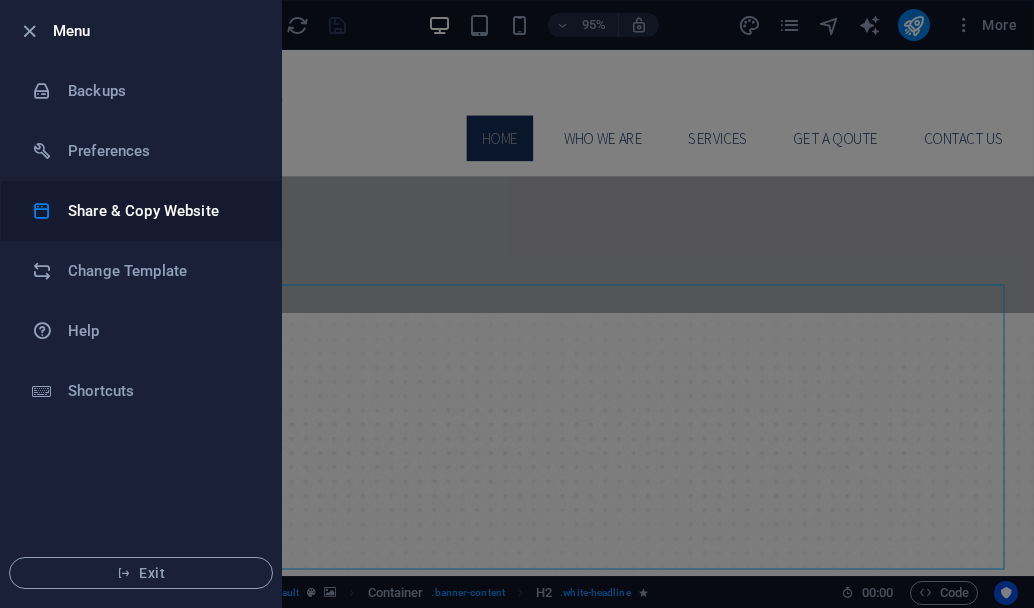 click on "Share & Copy Website" at bounding box center (160, 211) 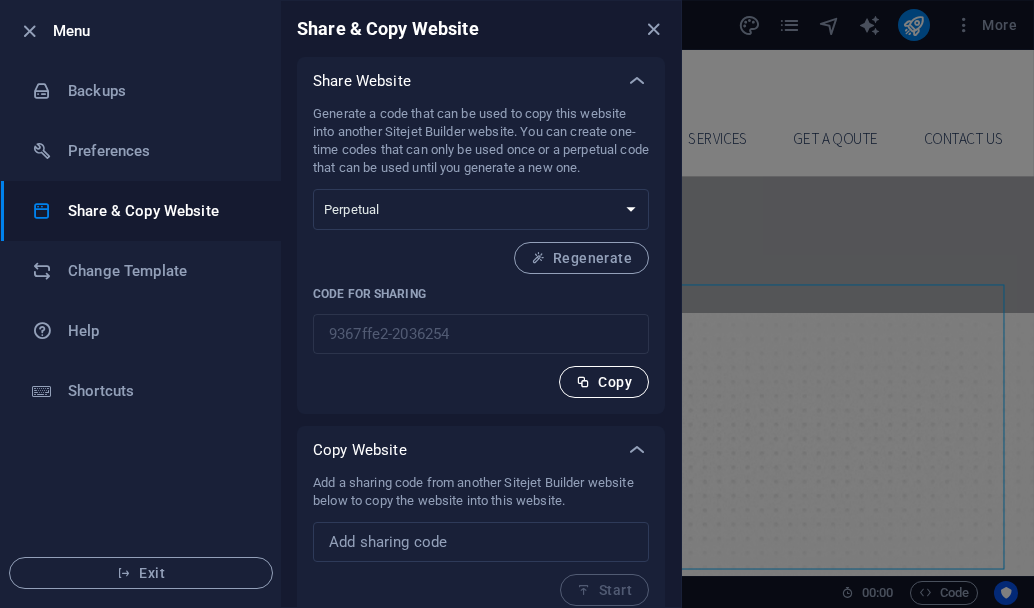 click on "Copy" at bounding box center [604, 382] 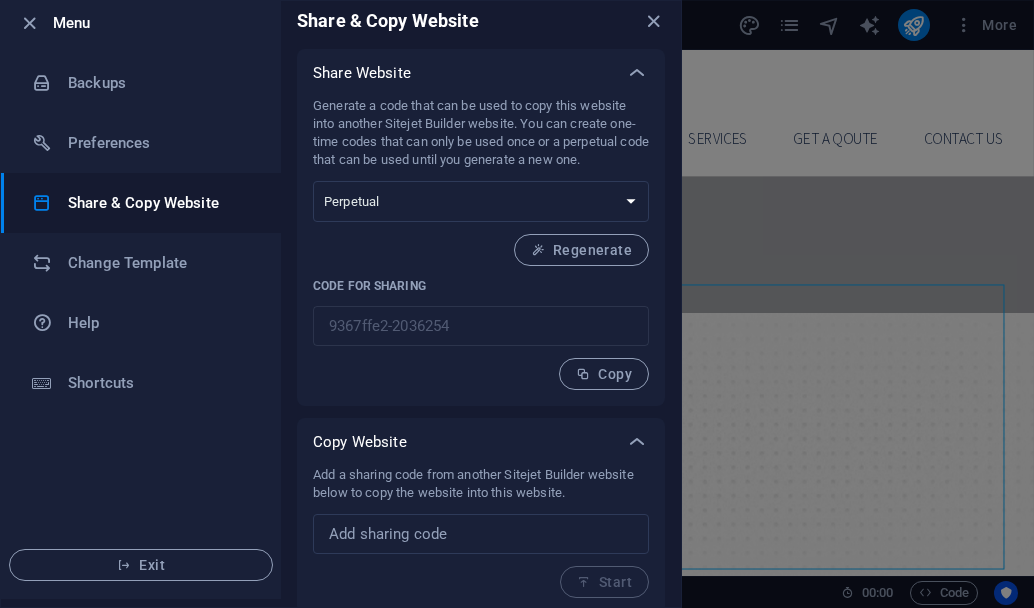 scroll, scrollTop: 15, scrollLeft: 0, axis: vertical 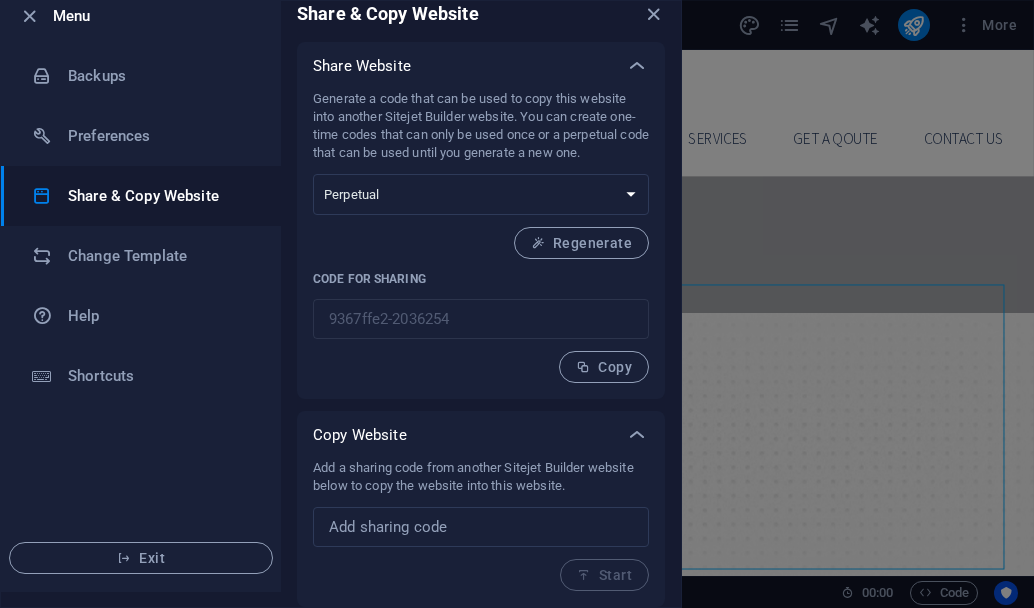 click on "Share & Copy Website" at bounding box center [160, 196] 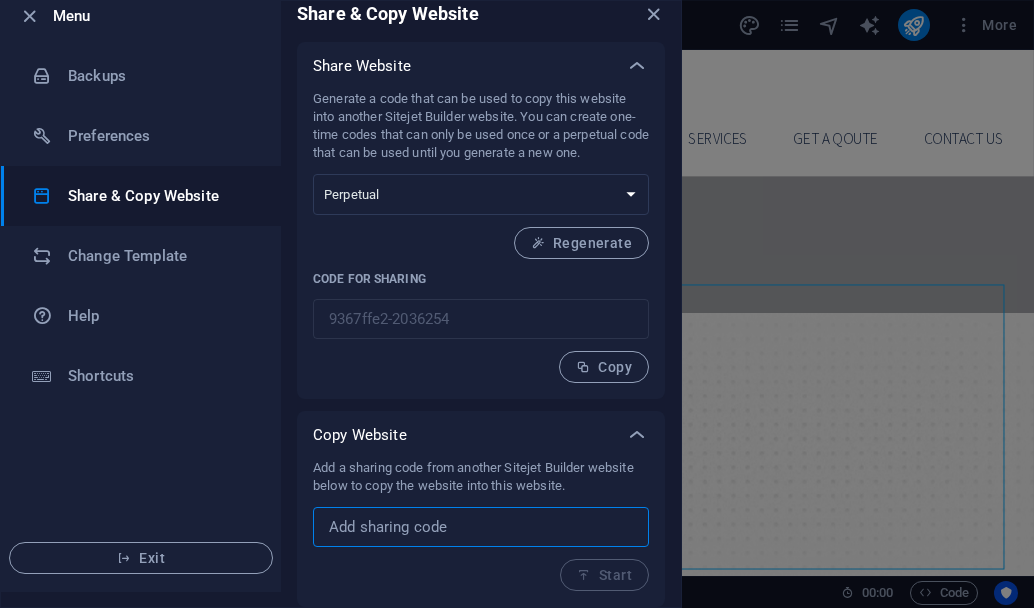 paste on "9367ffe2-2036254" 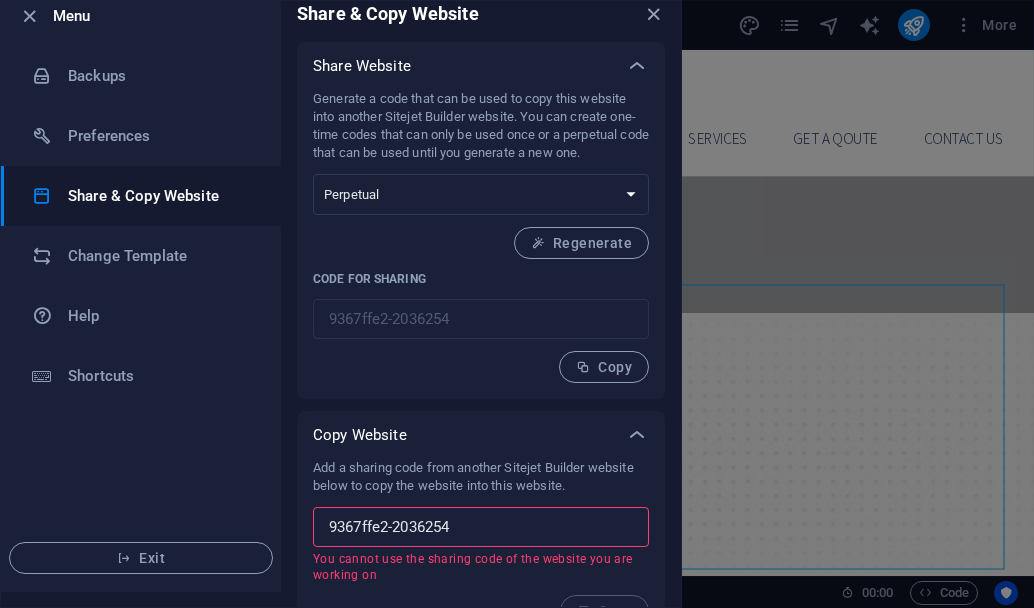 type on "9367ffe2-2036254" 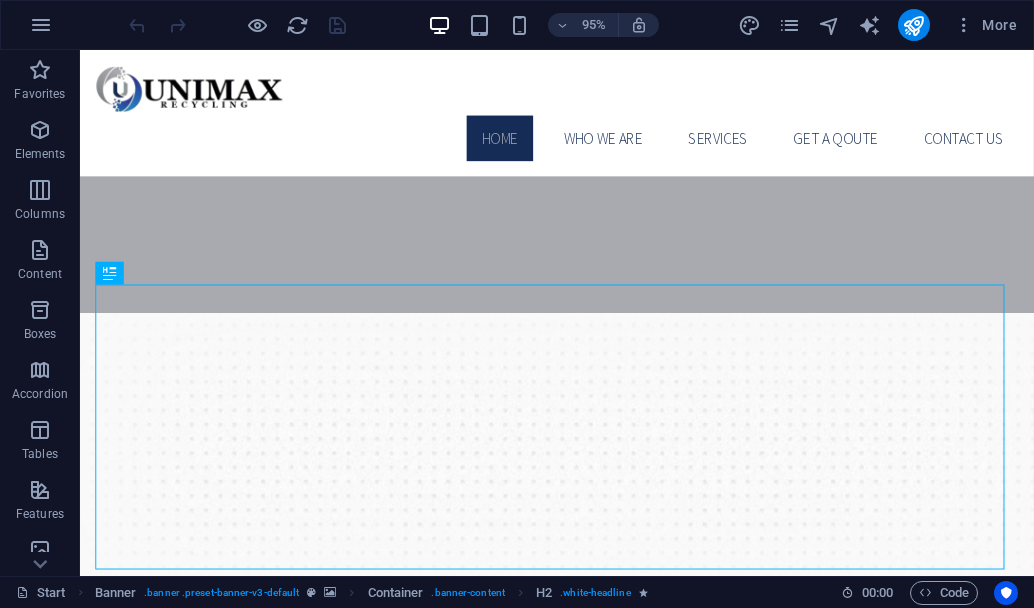 scroll, scrollTop: 0, scrollLeft: 0, axis: both 